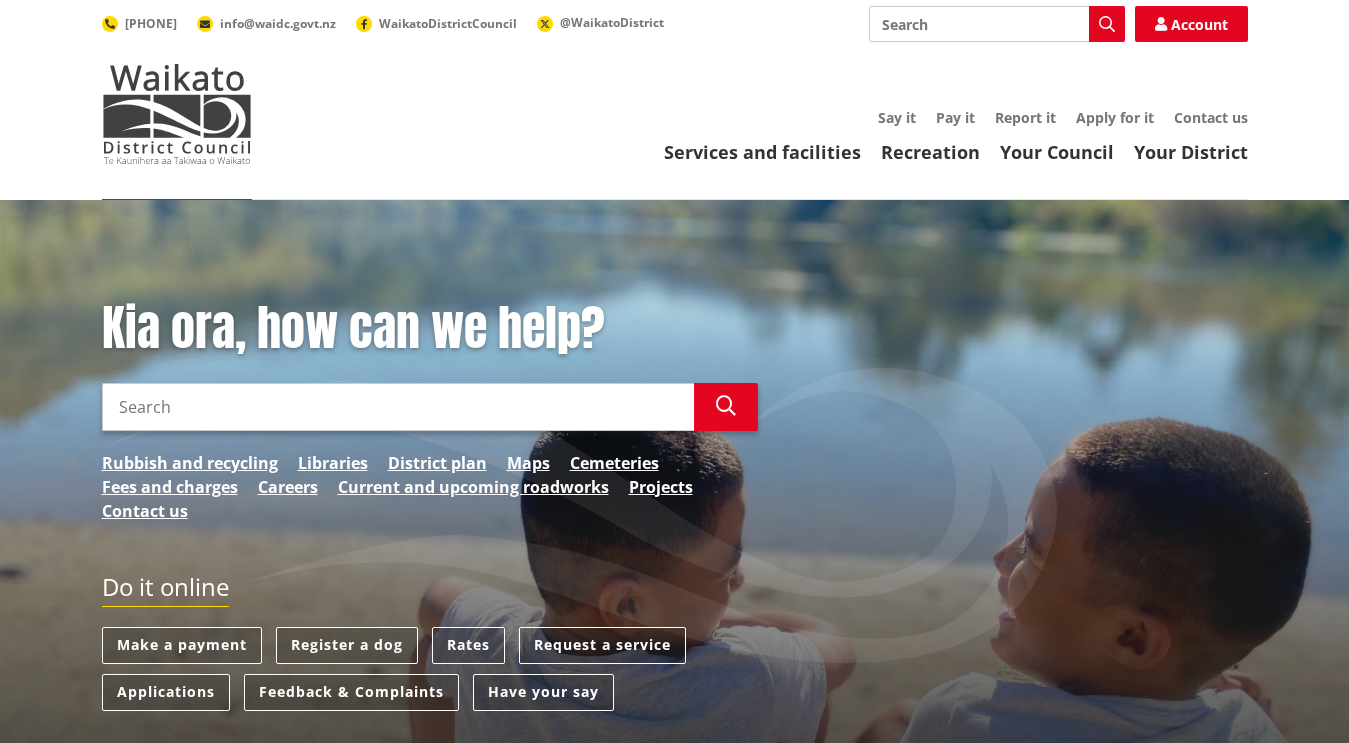 scroll, scrollTop: 0, scrollLeft: 0, axis: both 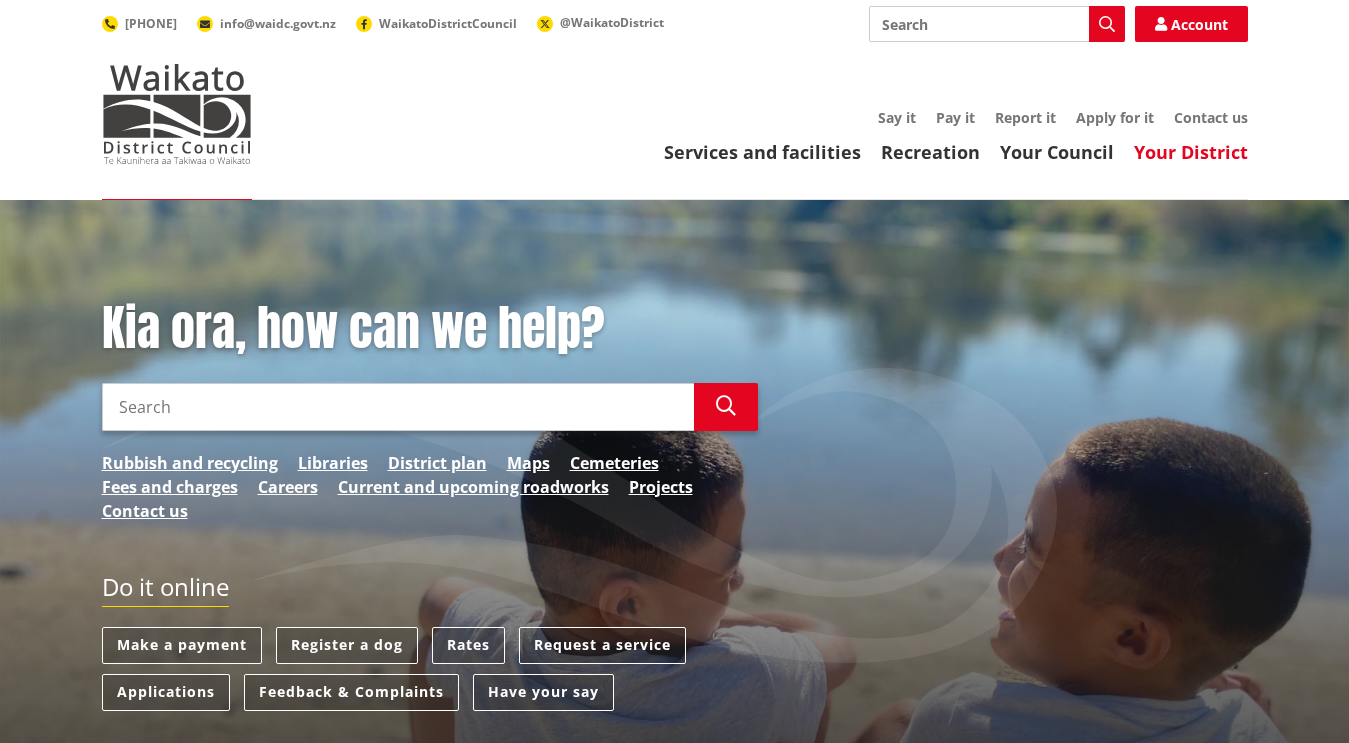 click on "Your District" at bounding box center [1191, 152] 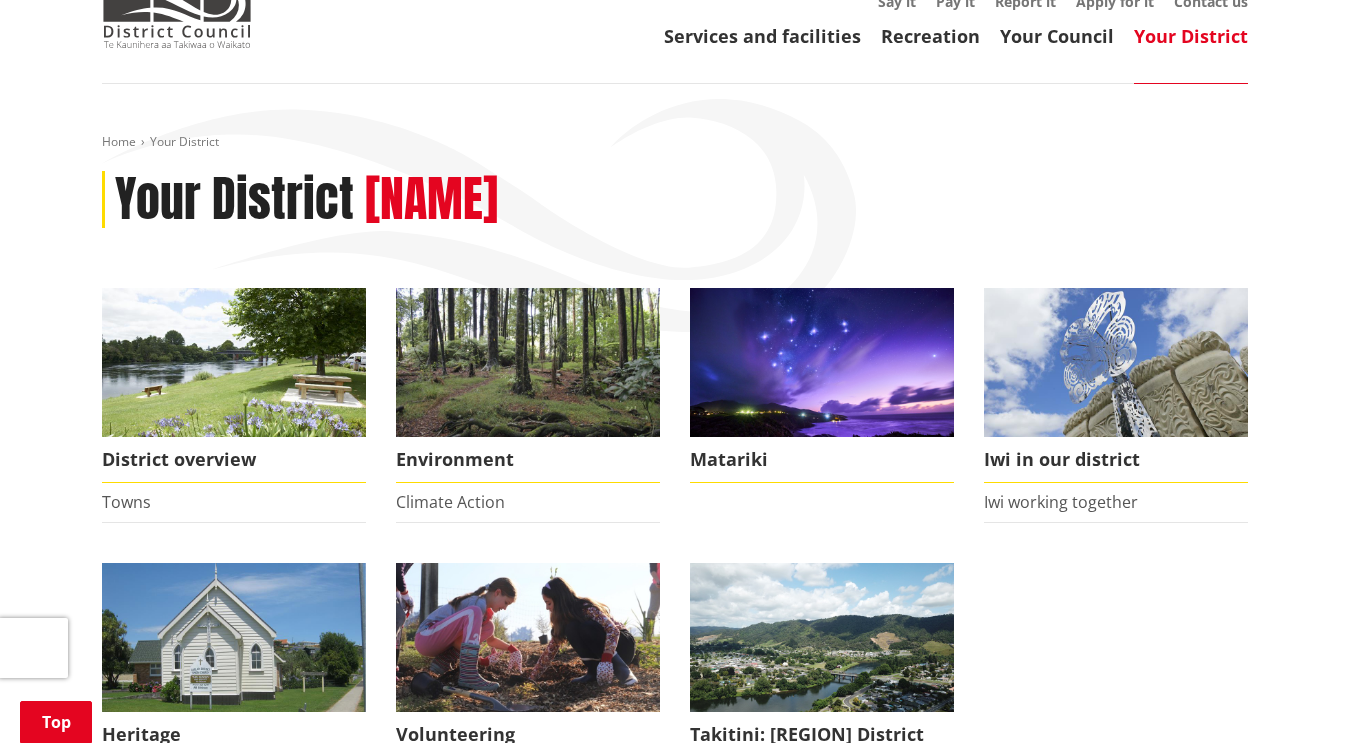scroll, scrollTop: 0, scrollLeft: 0, axis: both 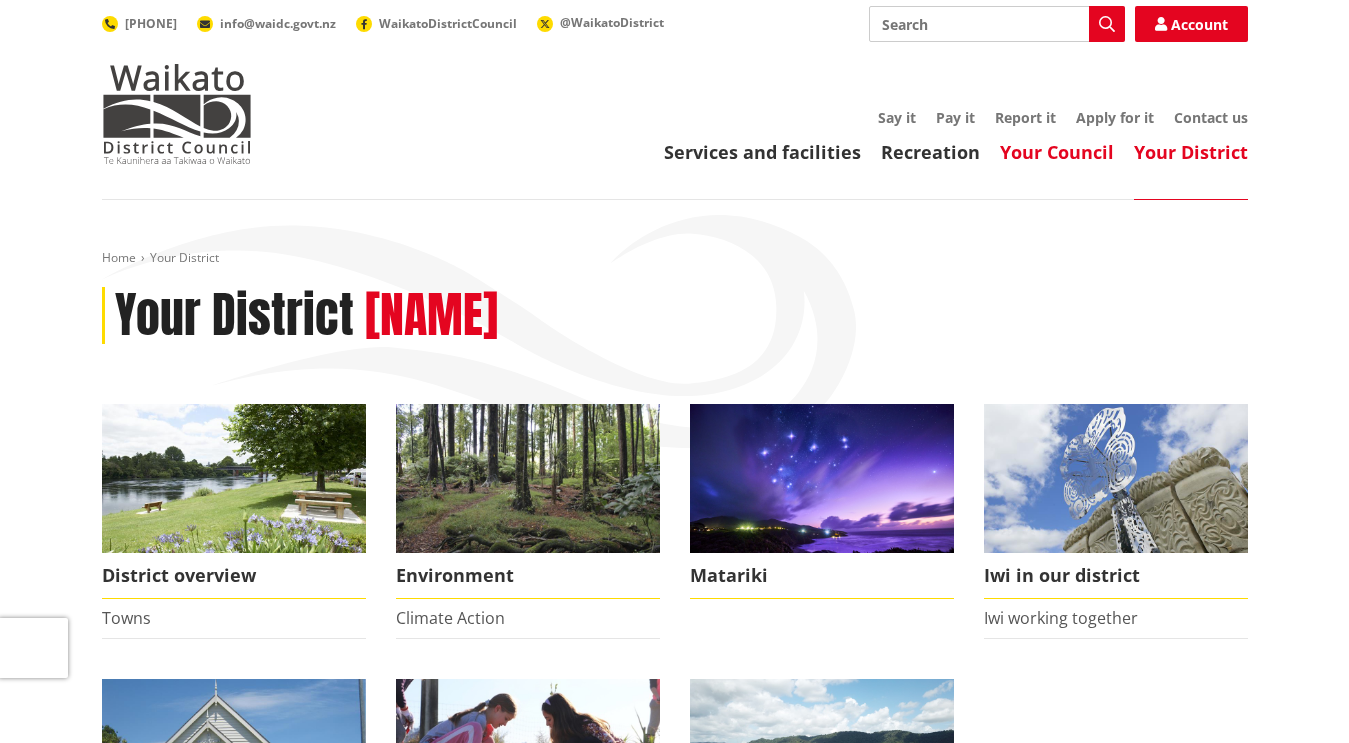 click on "Your Council" at bounding box center [1057, 152] 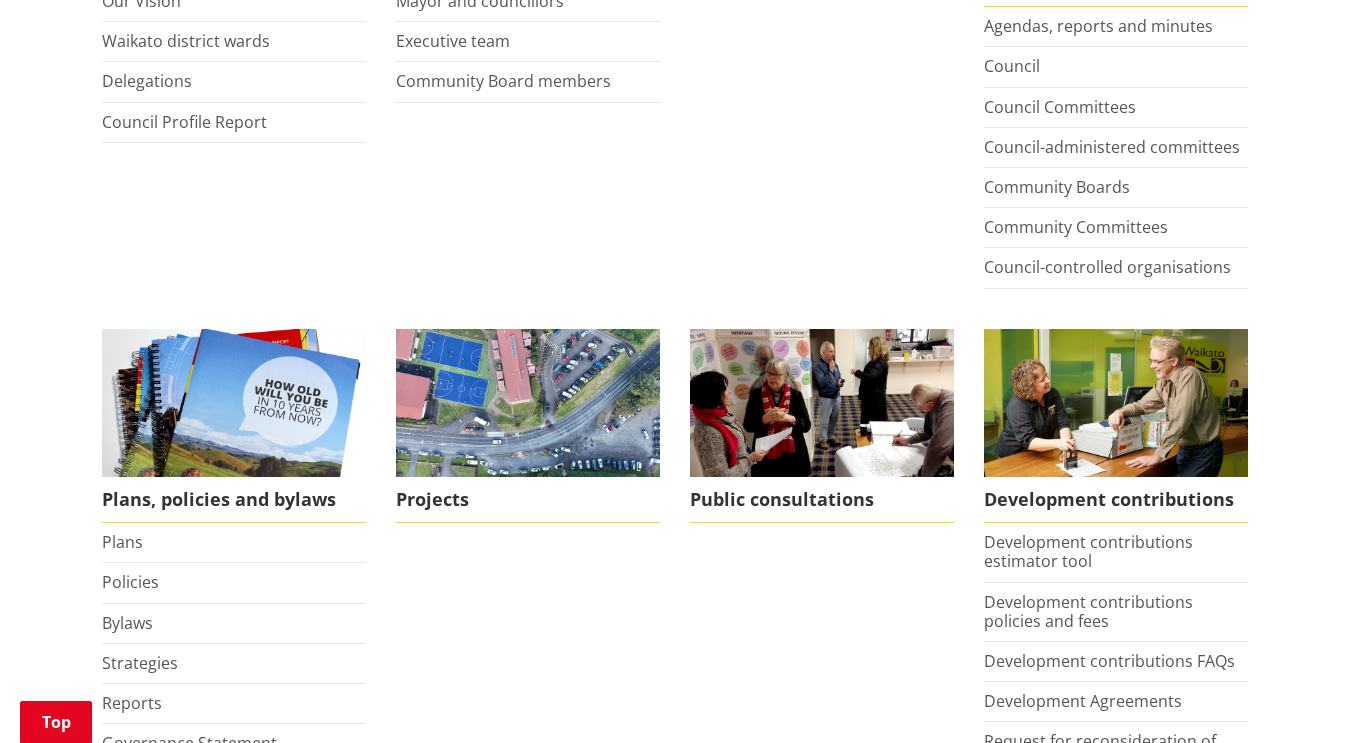 scroll, scrollTop: 613, scrollLeft: 0, axis: vertical 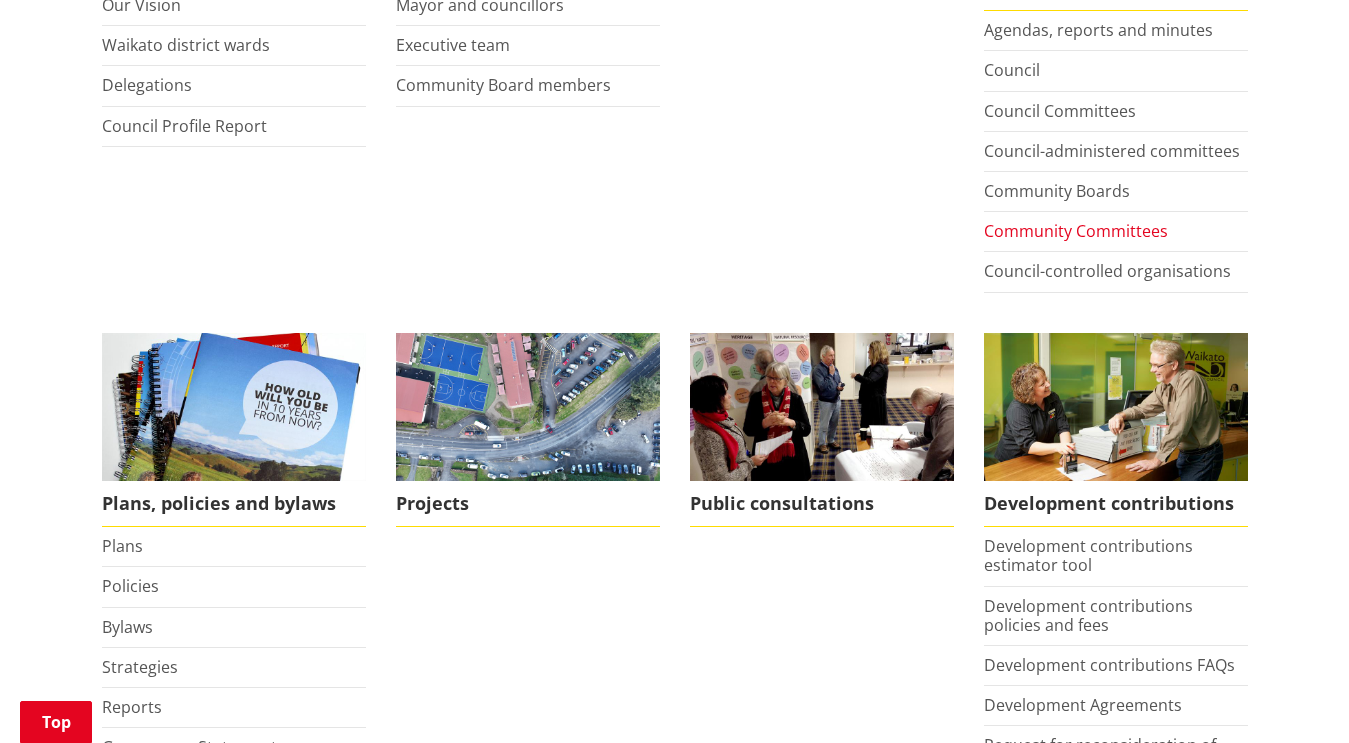 click on "Community Committees" at bounding box center (1076, 231) 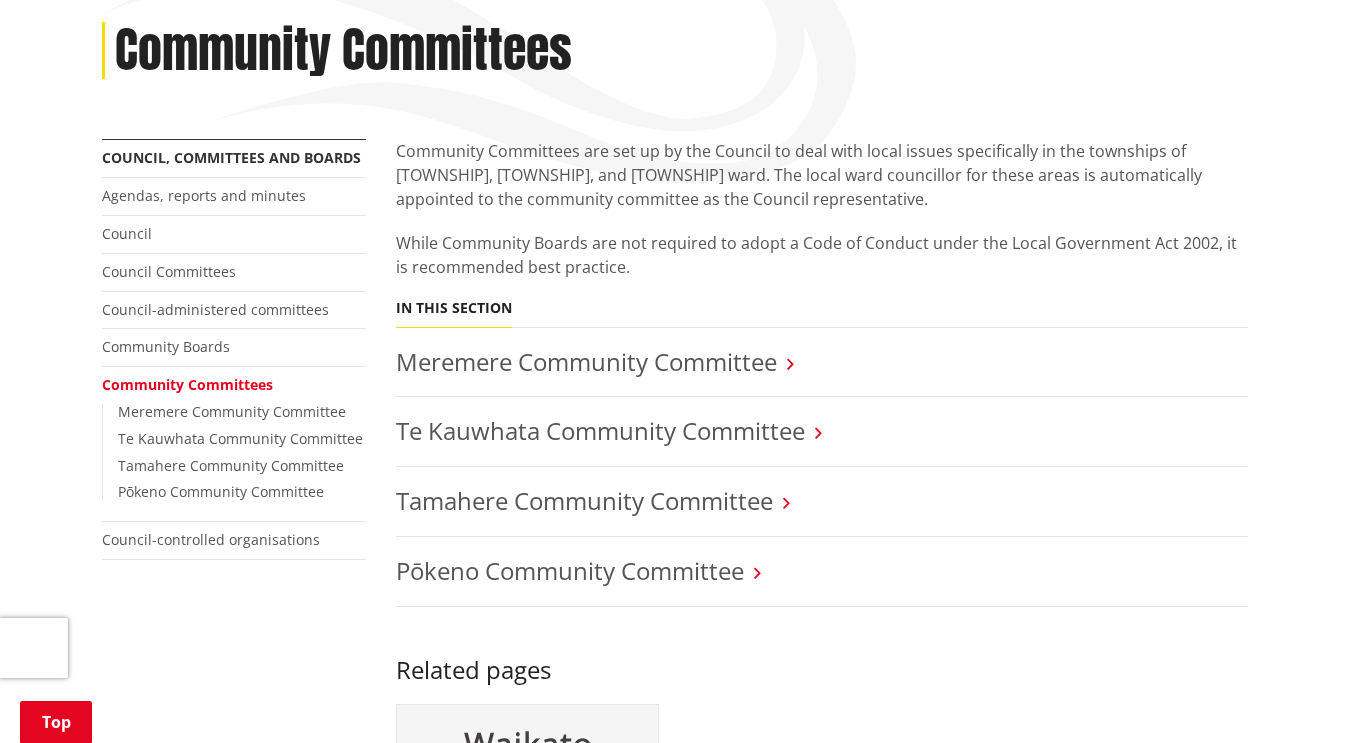 scroll, scrollTop: 329, scrollLeft: 0, axis: vertical 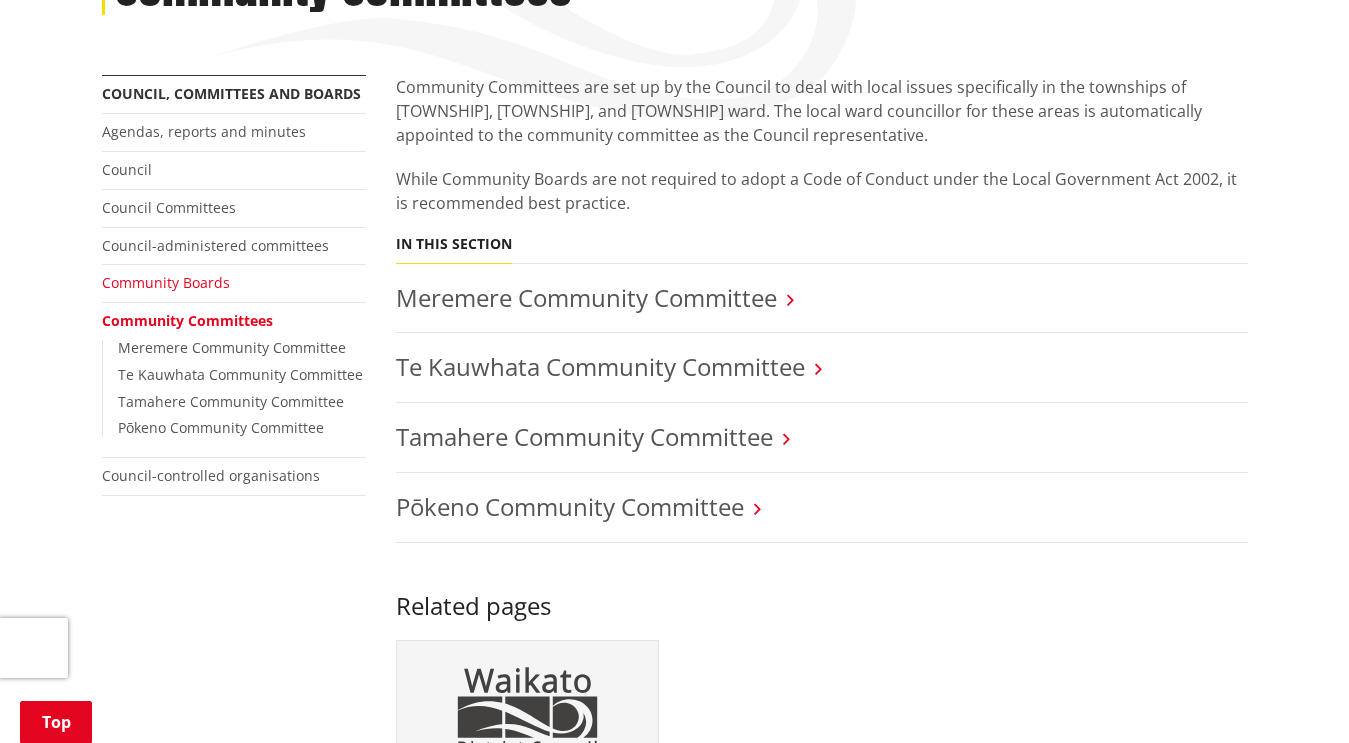 click on "Community Boards" at bounding box center [166, 282] 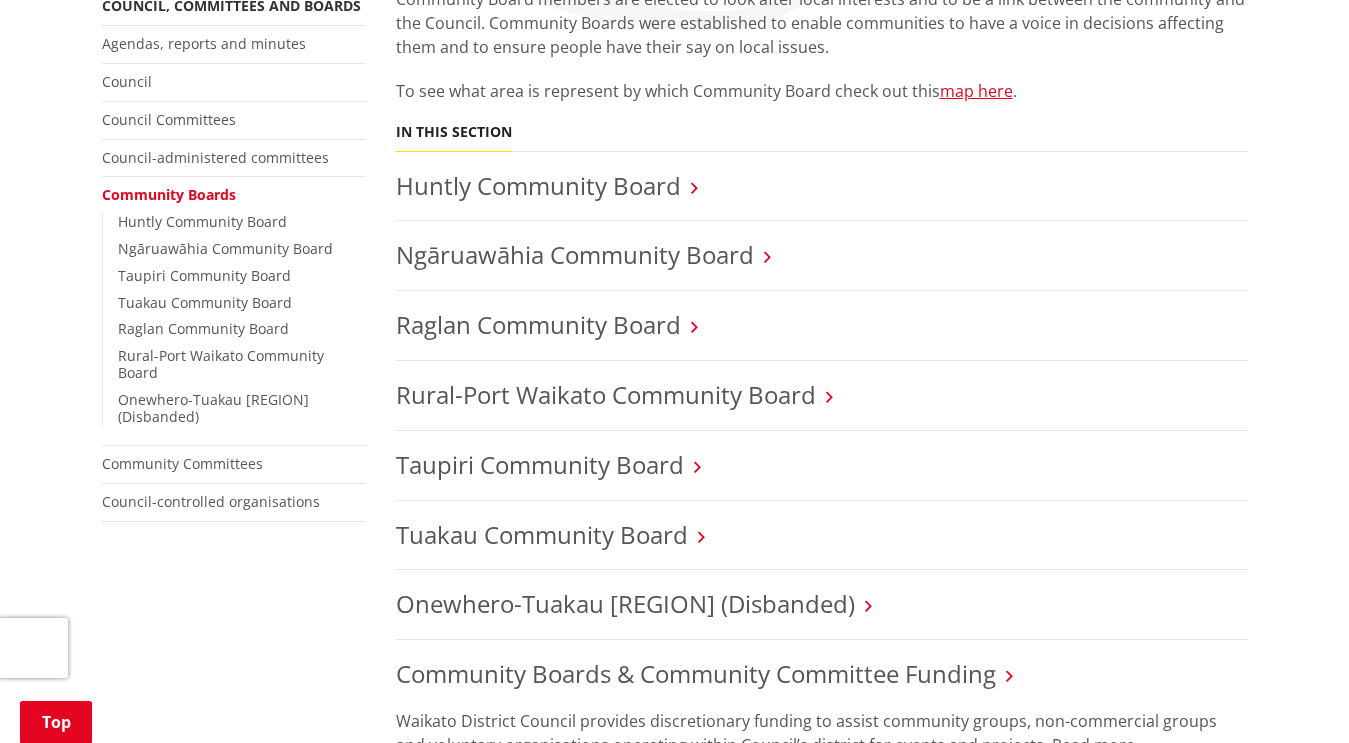 scroll, scrollTop: 286, scrollLeft: 0, axis: vertical 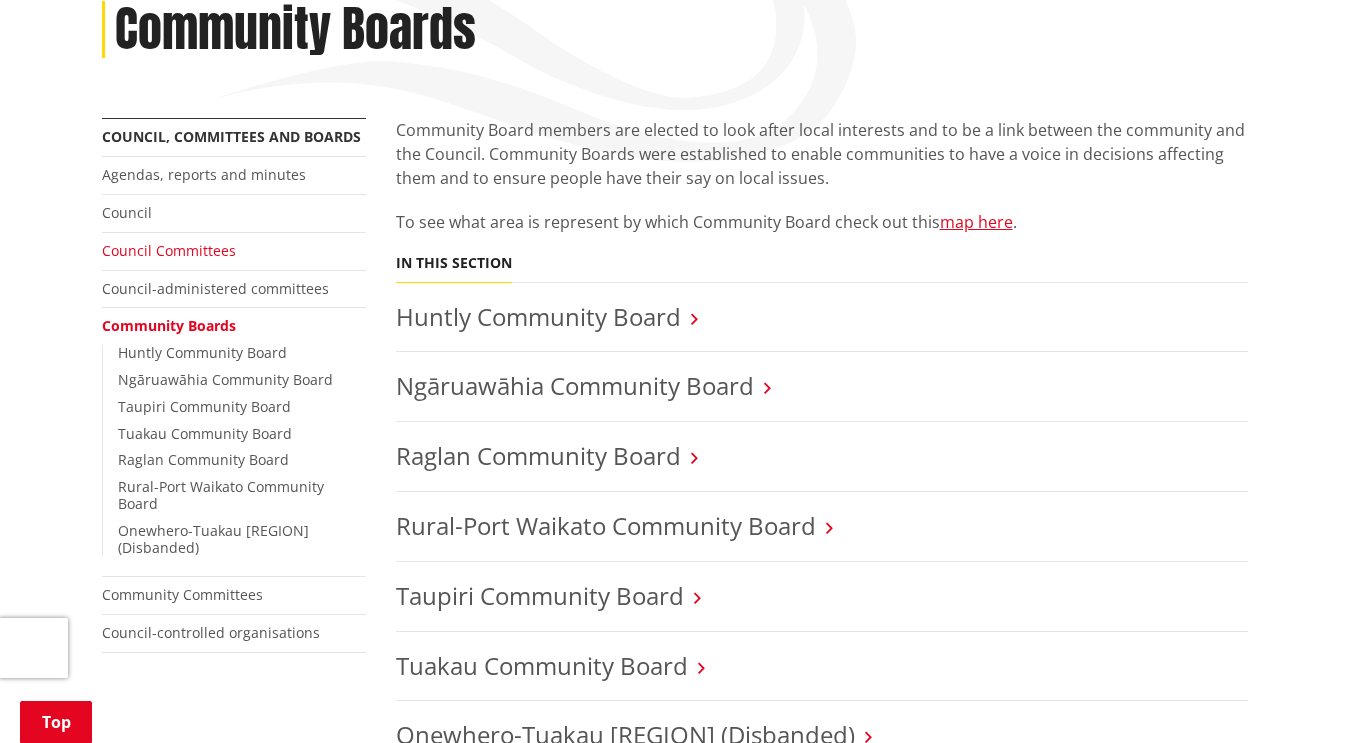 click on "Council Committees" at bounding box center [169, 250] 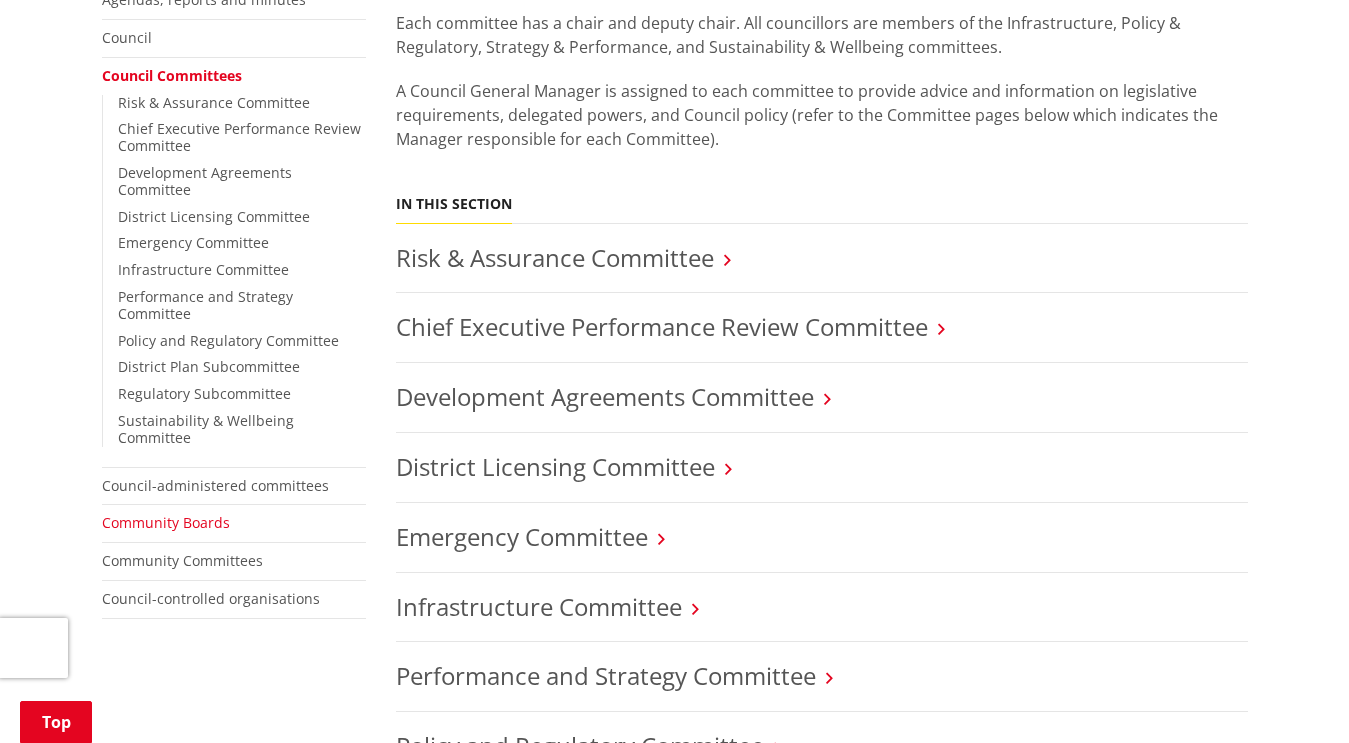 scroll, scrollTop: 464, scrollLeft: 0, axis: vertical 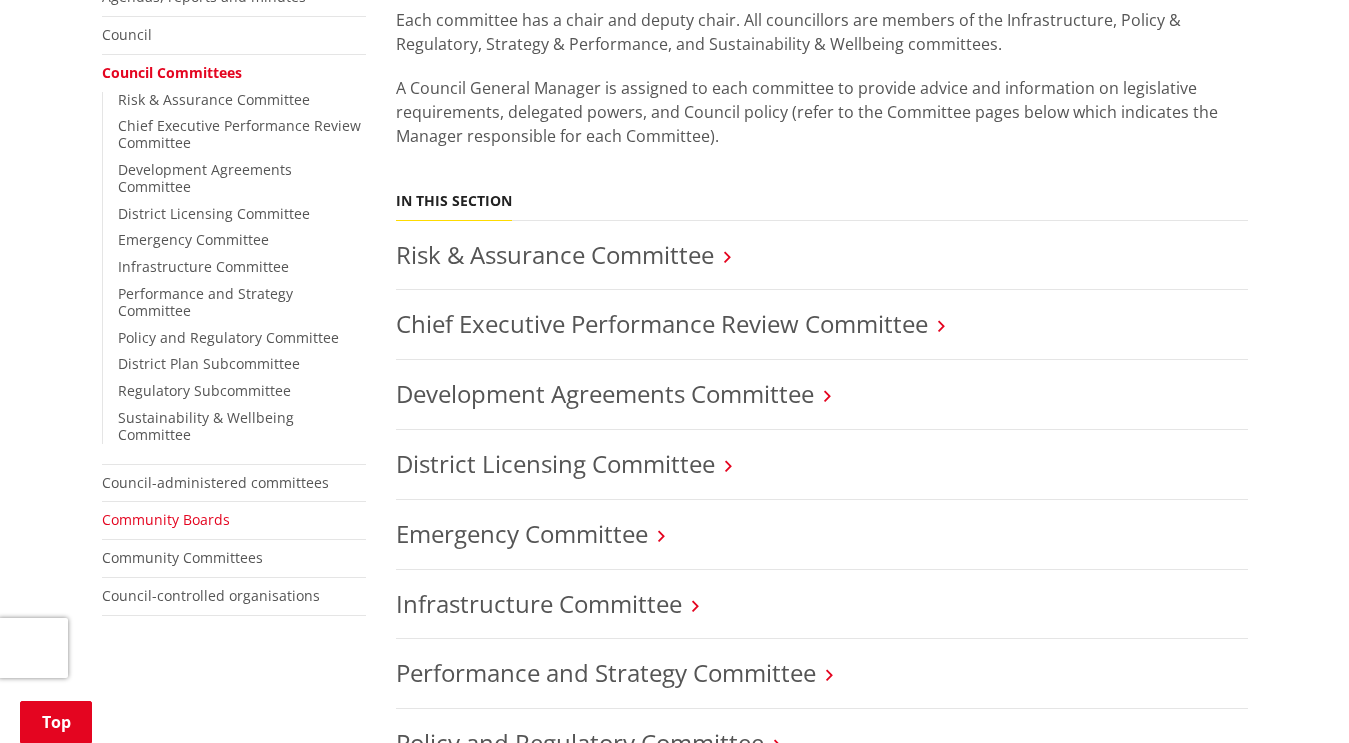 click on "Community Boards" at bounding box center (166, 519) 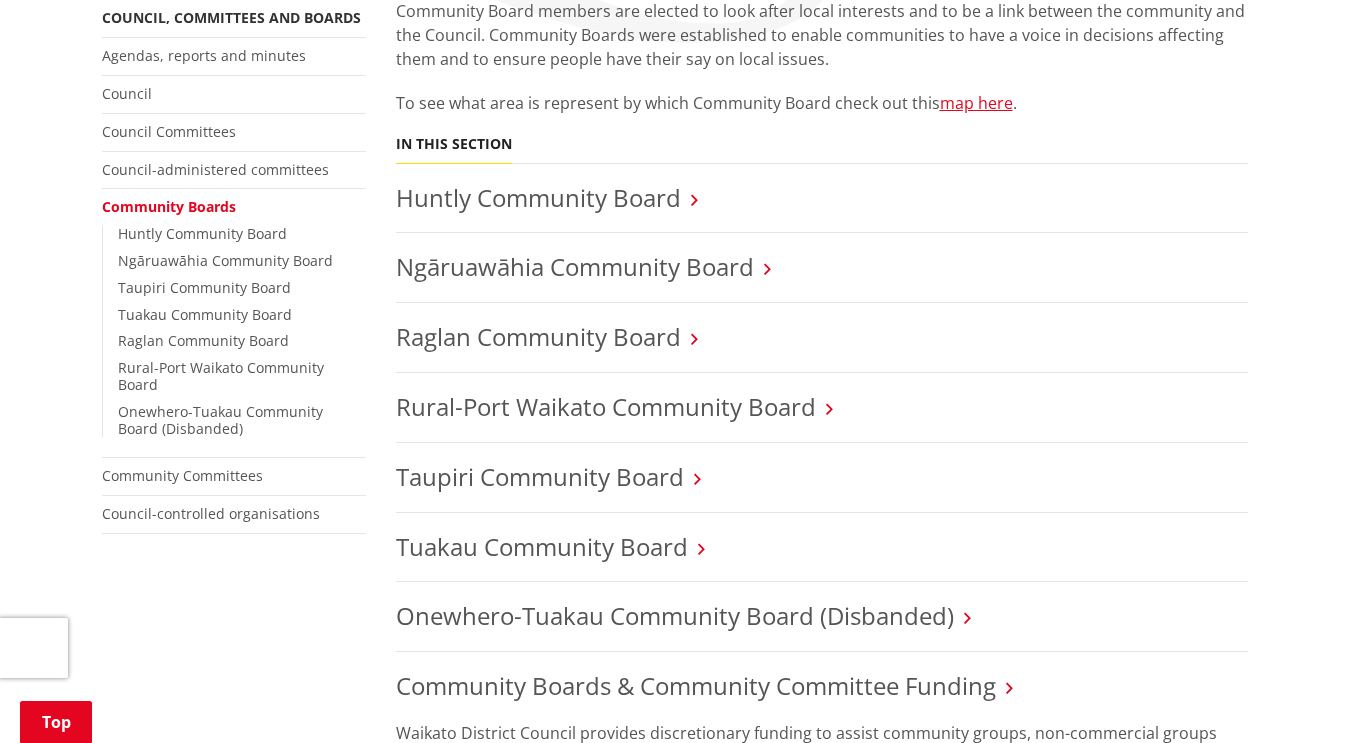 scroll, scrollTop: 245, scrollLeft: 0, axis: vertical 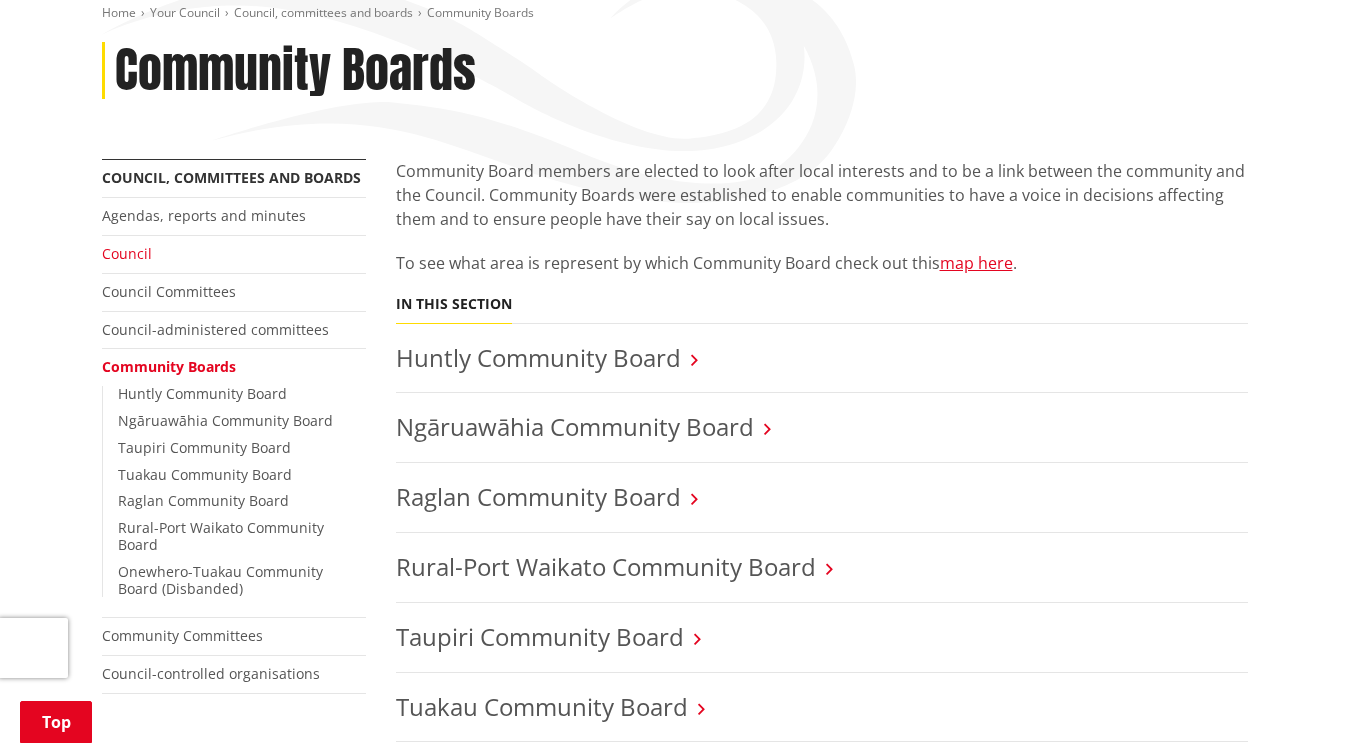 click on "Council" at bounding box center (127, 253) 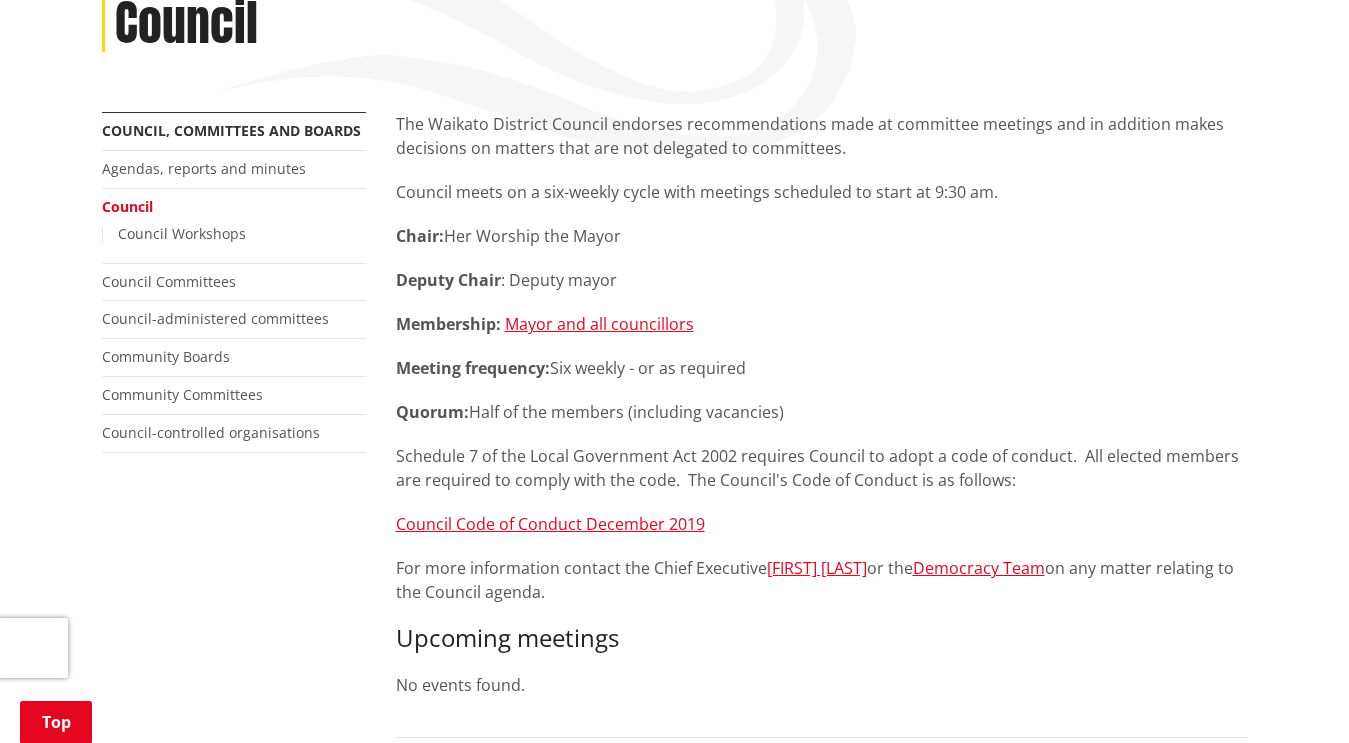scroll, scrollTop: 309, scrollLeft: 0, axis: vertical 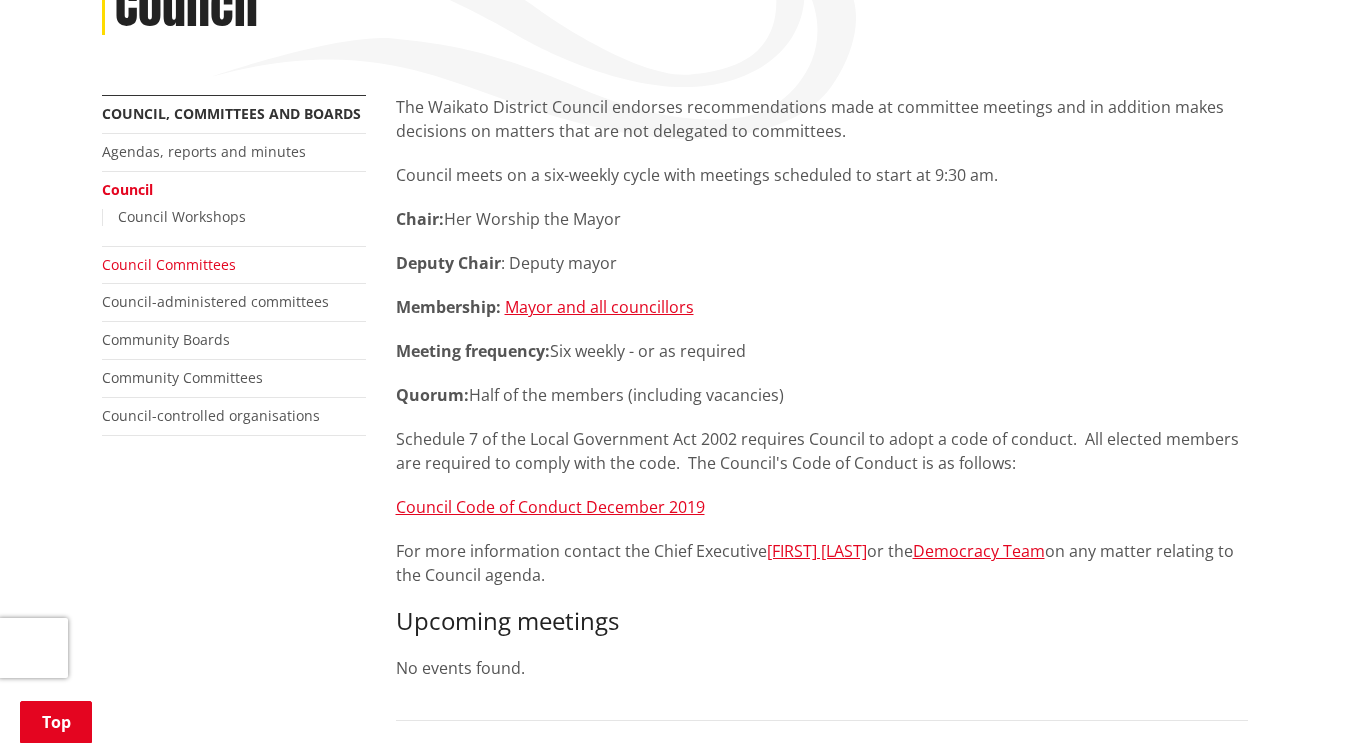 click on "Council Committees" at bounding box center [169, 264] 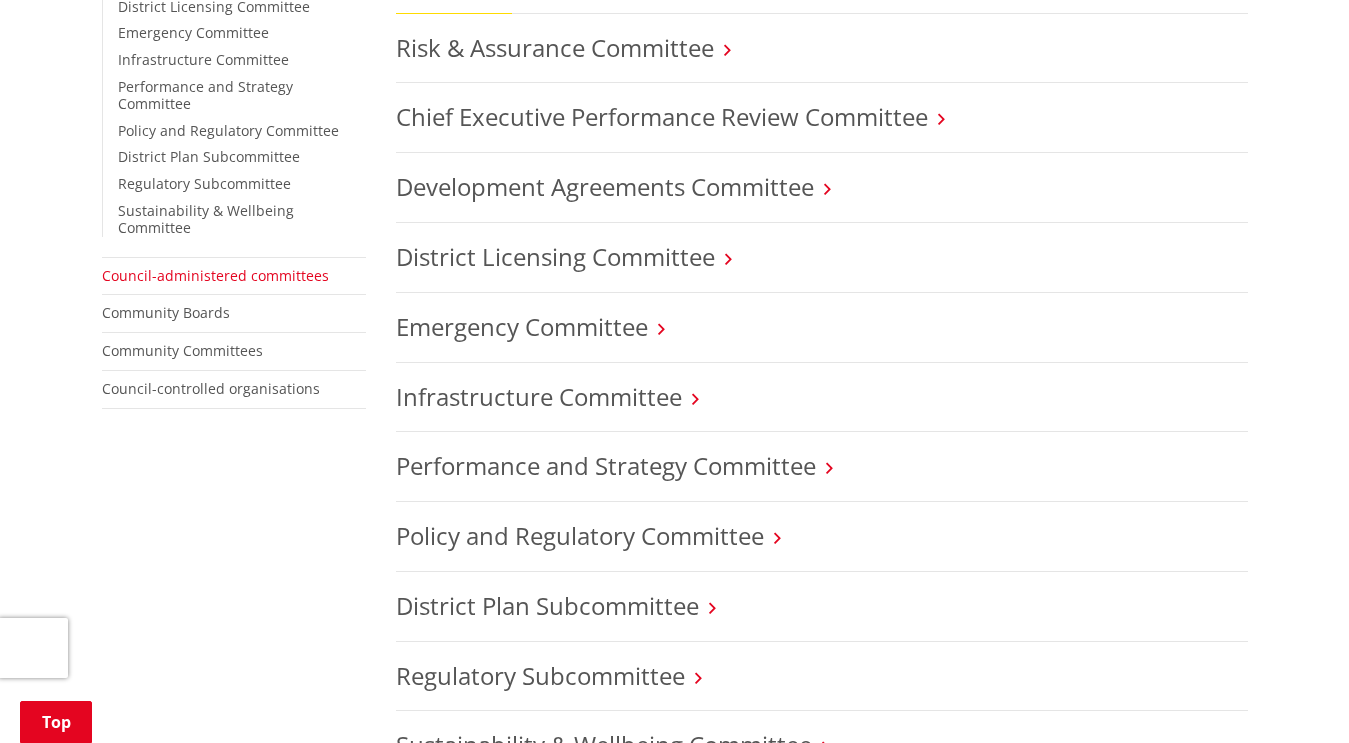 scroll, scrollTop: 670, scrollLeft: 0, axis: vertical 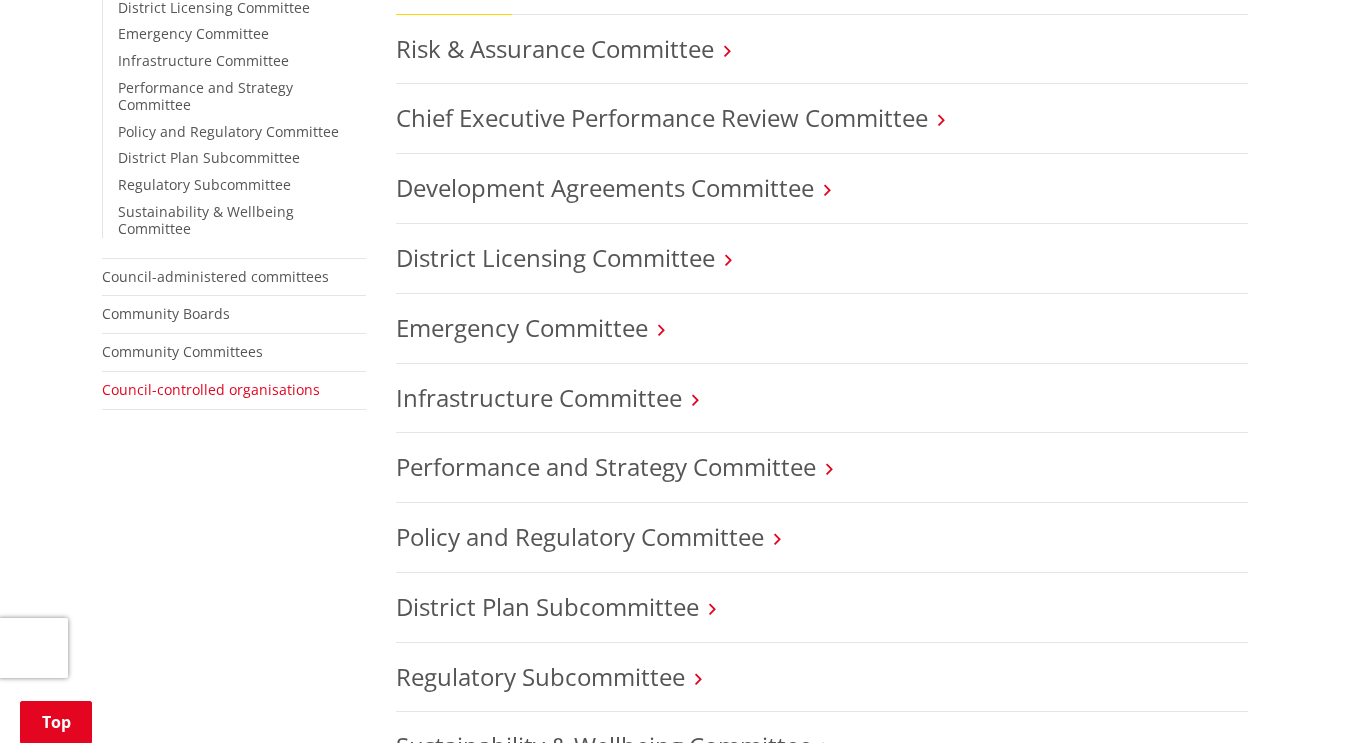 click on "Council-controlled organisations" at bounding box center (211, 389) 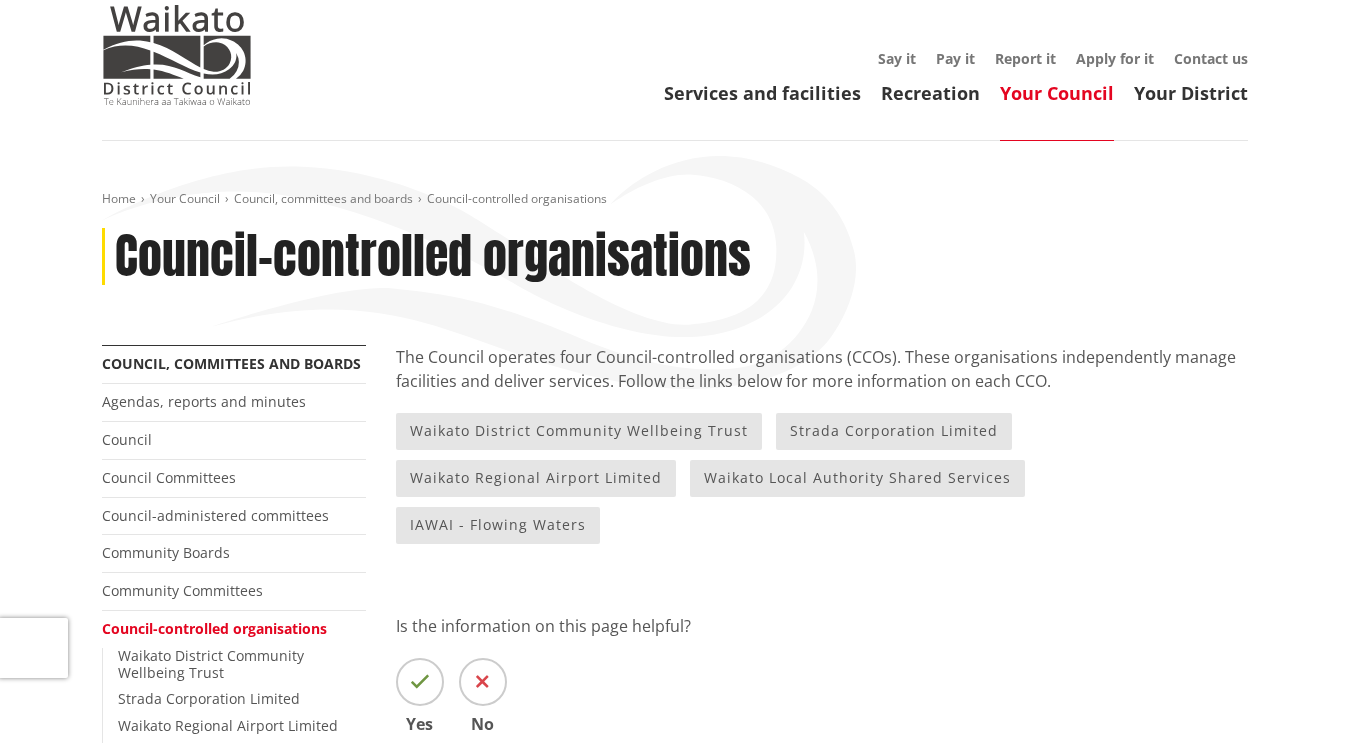 scroll, scrollTop: 141, scrollLeft: 0, axis: vertical 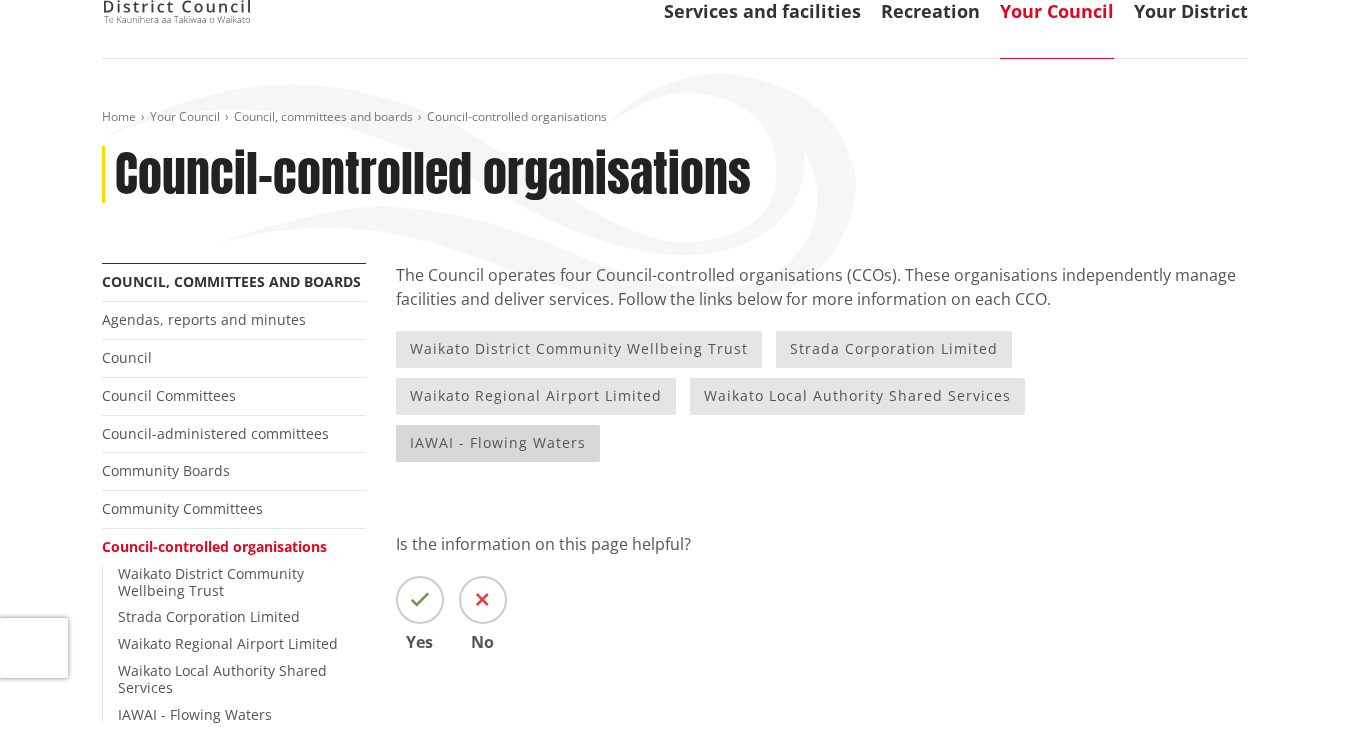 click on "IAWAI - Flowing Waters" at bounding box center (498, 443) 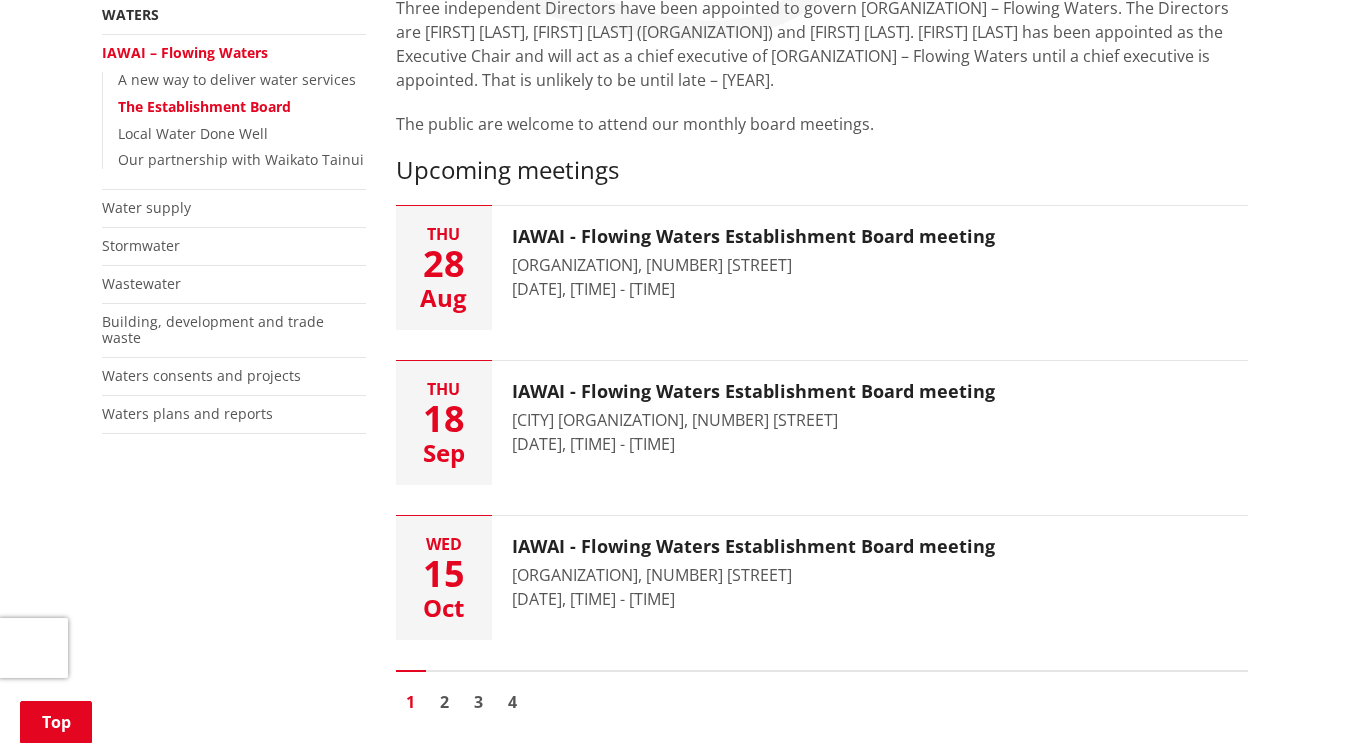scroll, scrollTop: 366, scrollLeft: 0, axis: vertical 